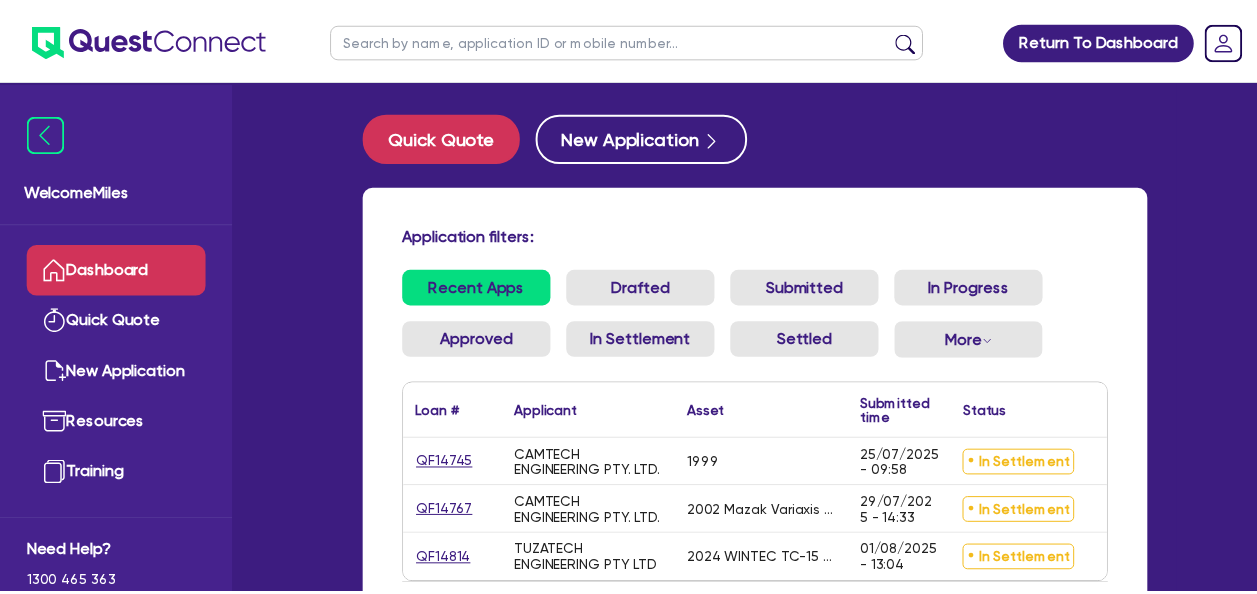 scroll, scrollTop: 0, scrollLeft: 0, axis: both 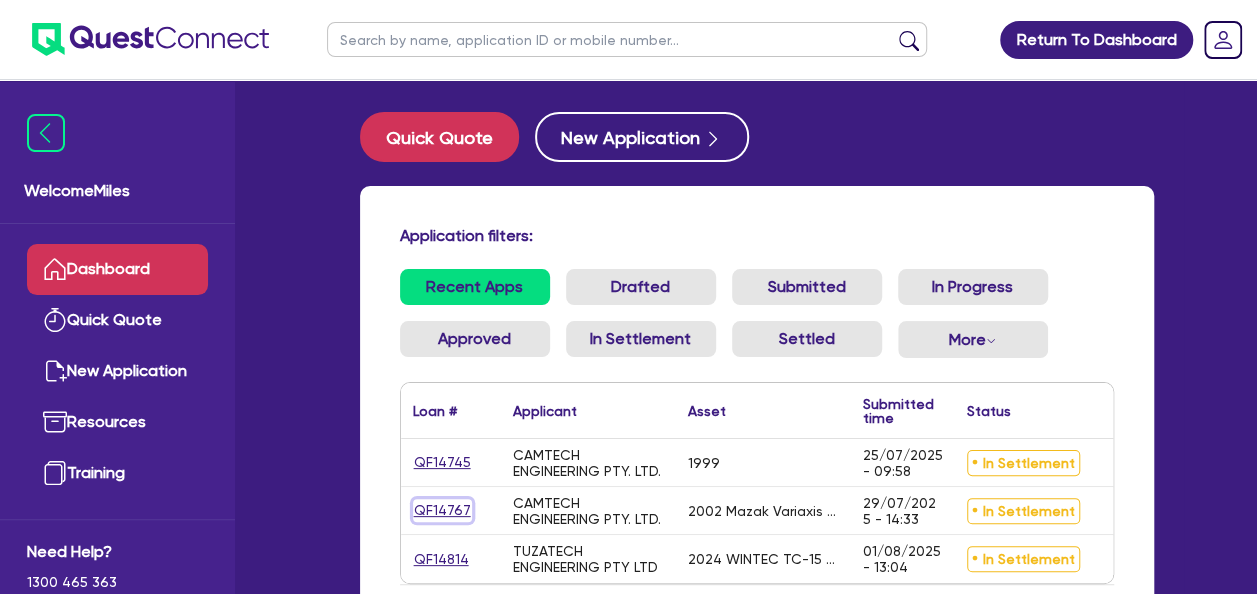 click on "QF14767" at bounding box center (442, 510) 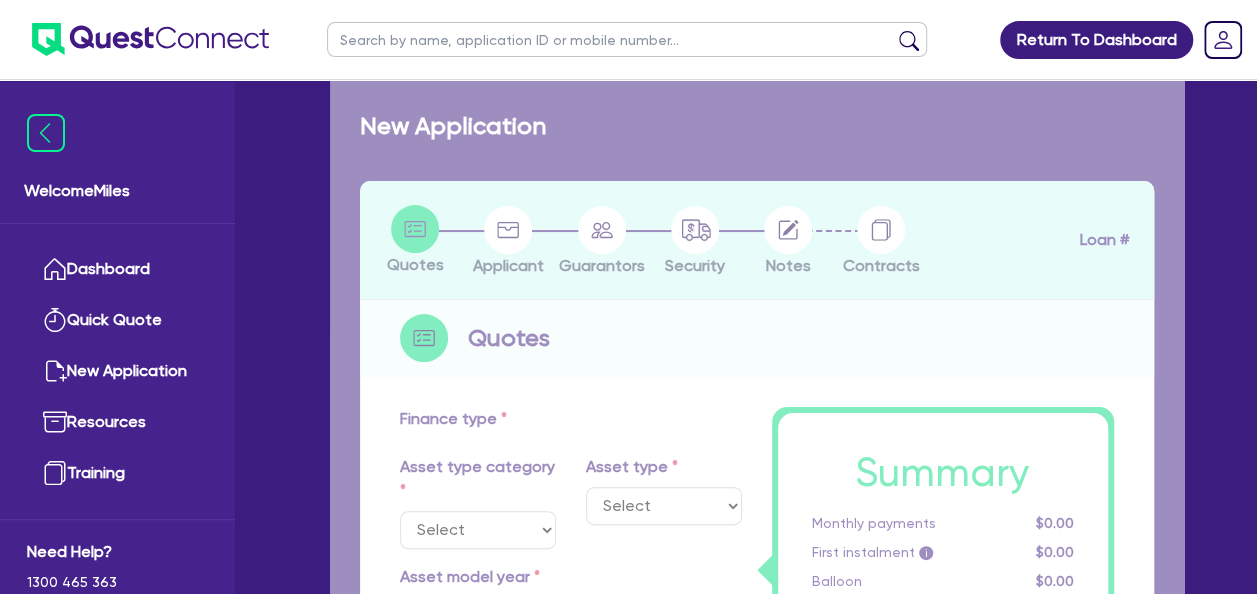 select on "SECONDARY_ASSETS" 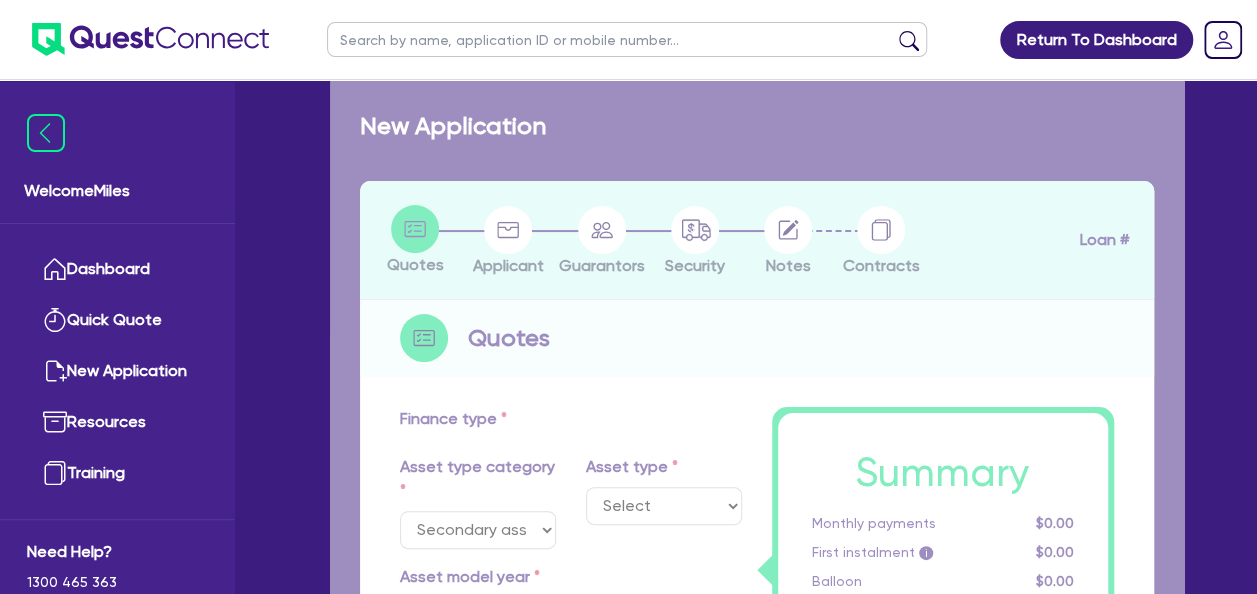 select on "CNC_AND_EDGE_BENDERS" 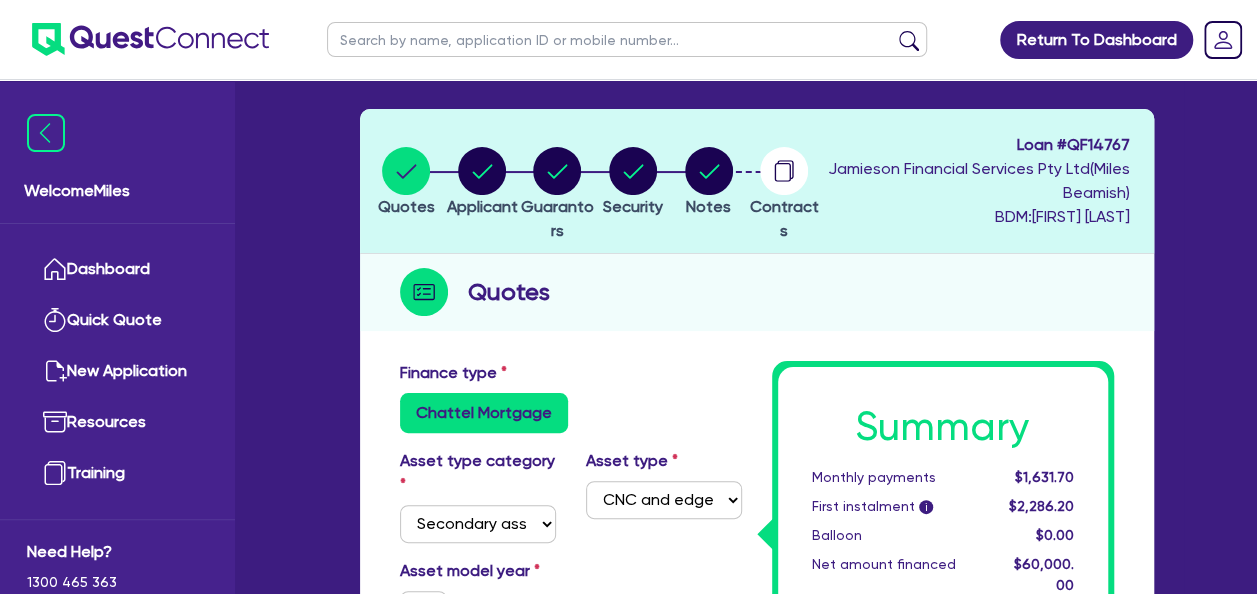 scroll, scrollTop: 100, scrollLeft: 0, axis: vertical 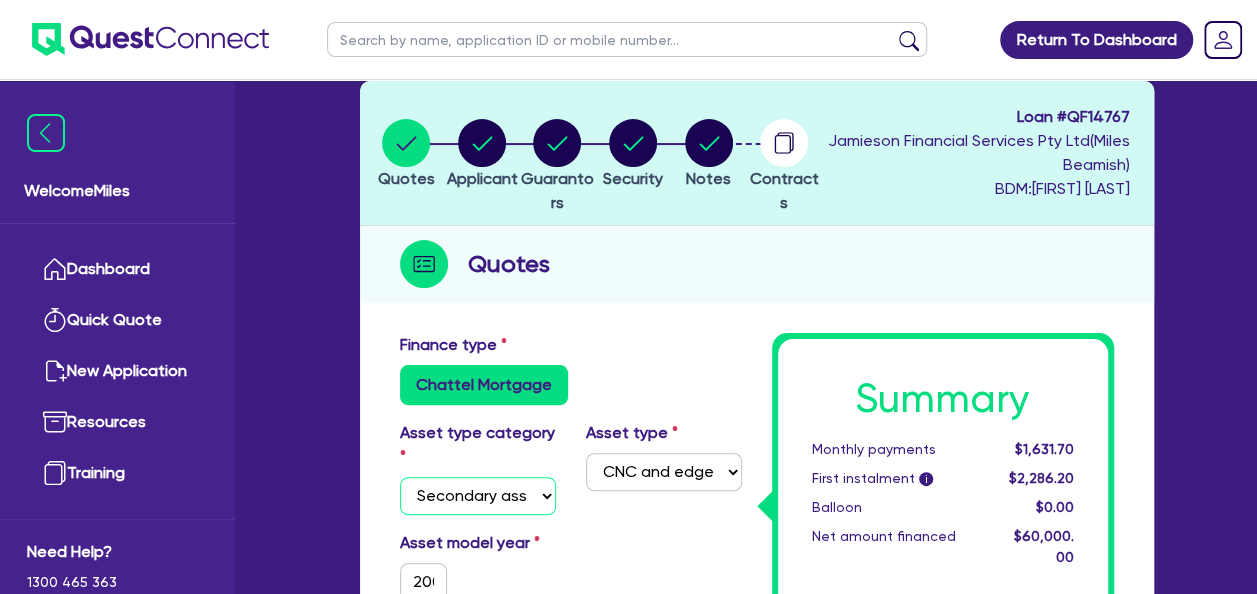click on "Select Cars and light trucks Primary assets Secondary assets Tertiary assets" at bounding box center (478, 496) 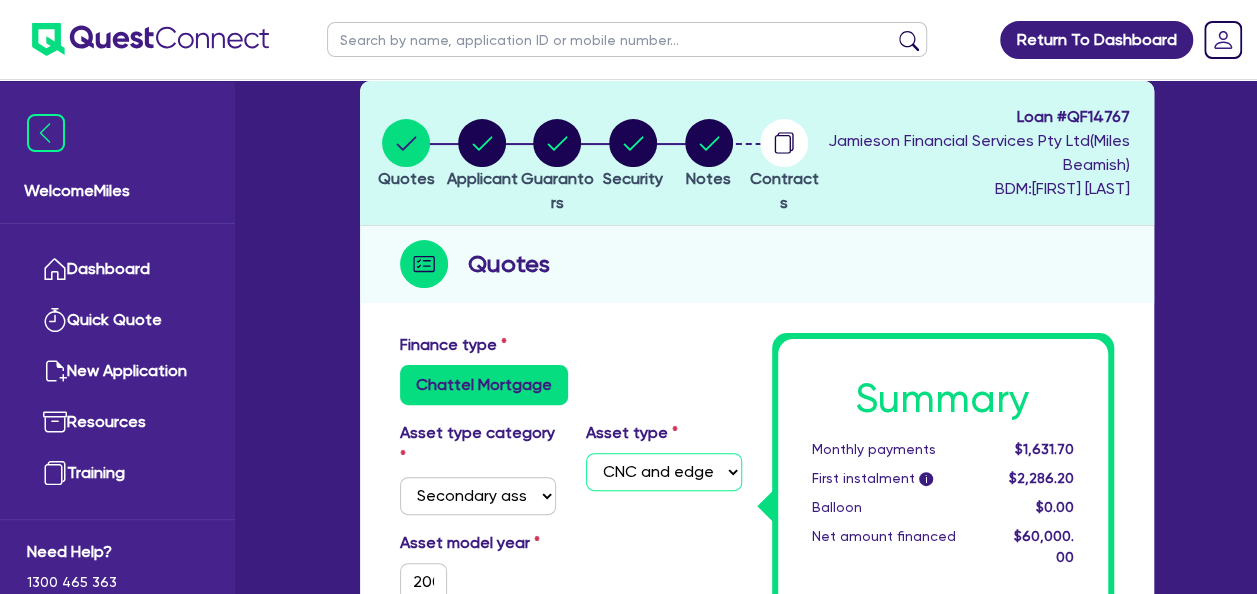 click on "Select Generators and compressors Engineering and toolmaking Woodworking and metalworking equipment Medical / dental / laboratory equipment Printing and packaging equipment CNC and edge benders Solar and renewables Other" at bounding box center [664, 472] 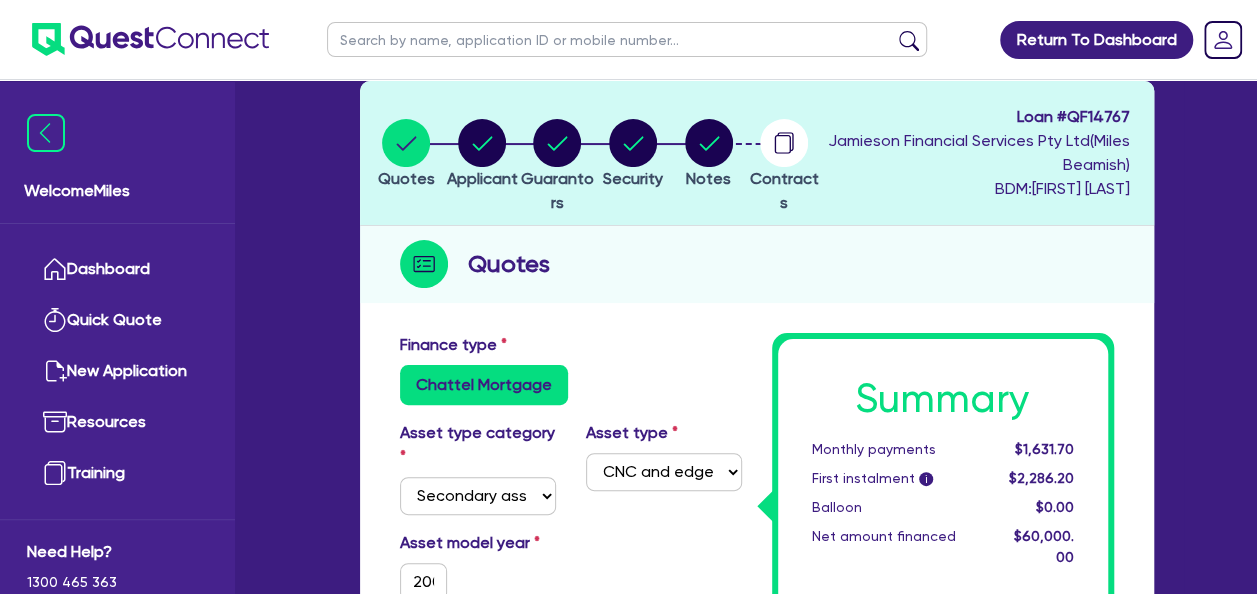 click on "Asset type Select Generators and compressors Engineering and toolmaking Woodworking and metalworking equipment Medical / dental / laboratory equipment Printing and packaging equipment CNC and edge benders Solar and renewables Other" at bounding box center [664, 468] 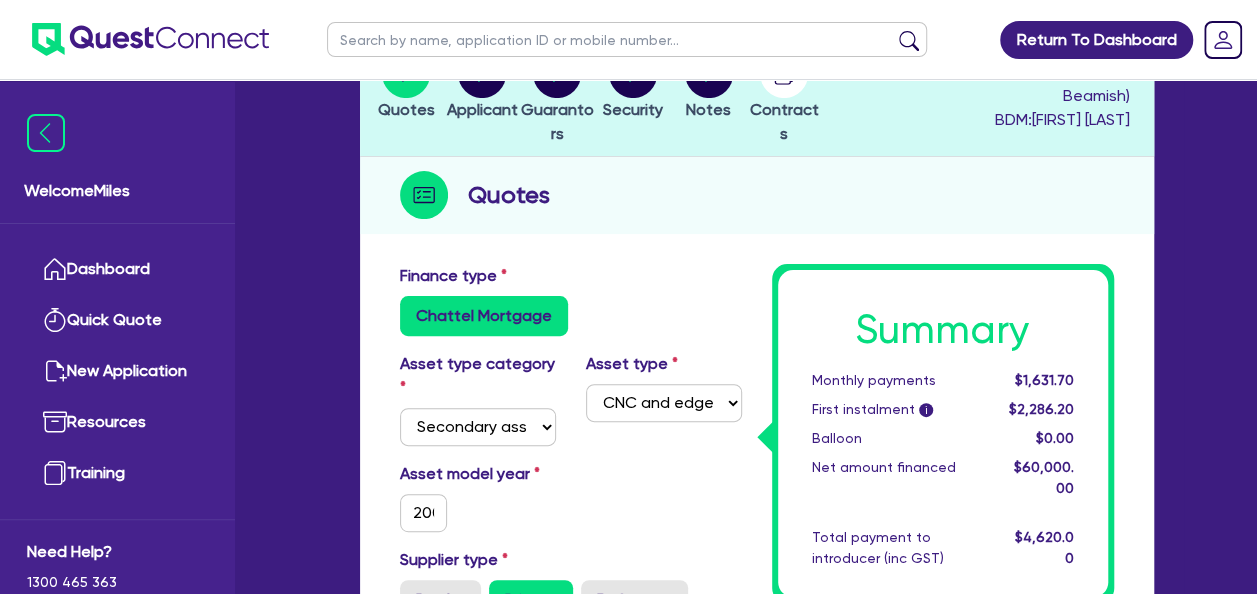 scroll, scrollTop: 200, scrollLeft: 0, axis: vertical 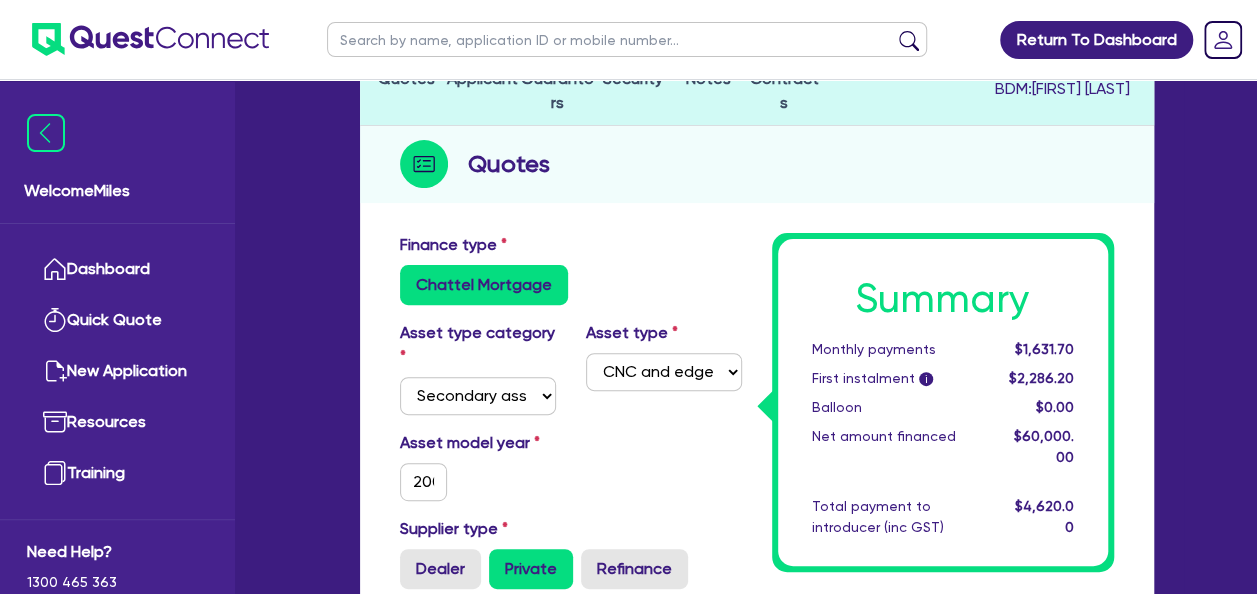 click on "Chattel Mortgage" at bounding box center [484, 285] 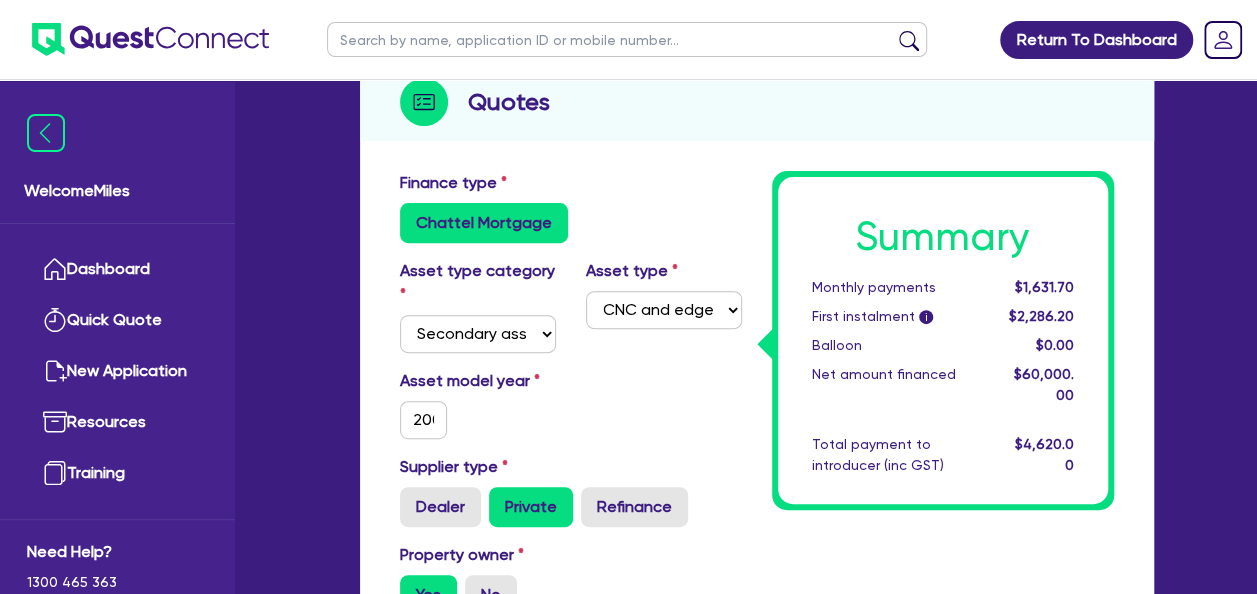 scroll, scrollTop: 500, scrollLeft: 0, axis: vertical 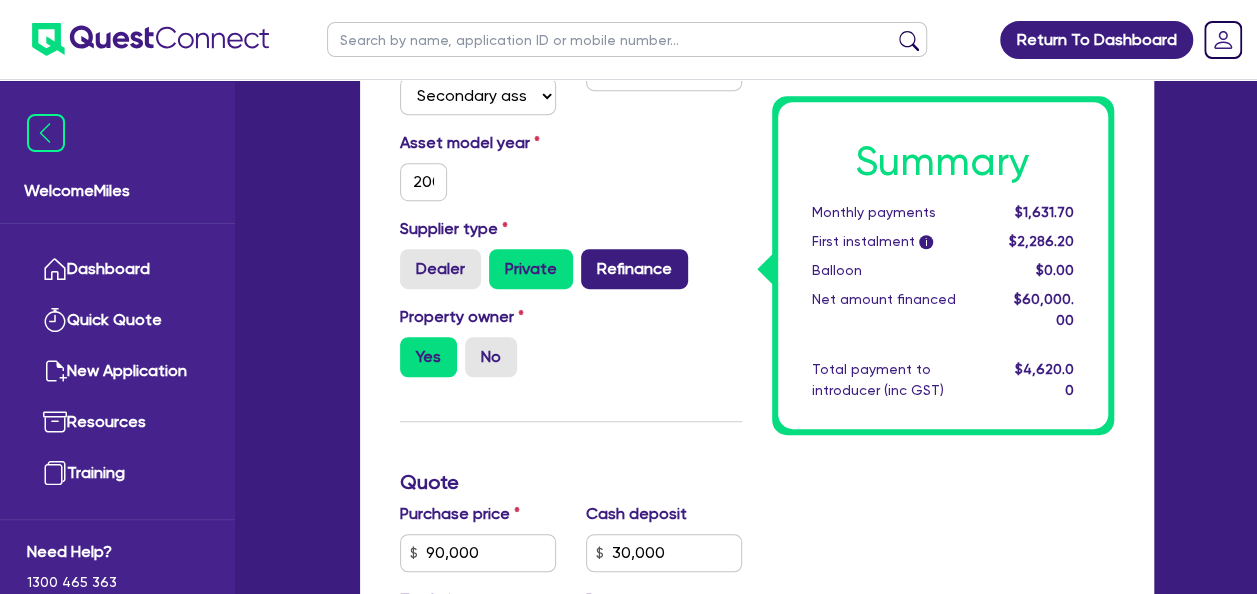 click on "Refinance" at bounding box center (634, 269) 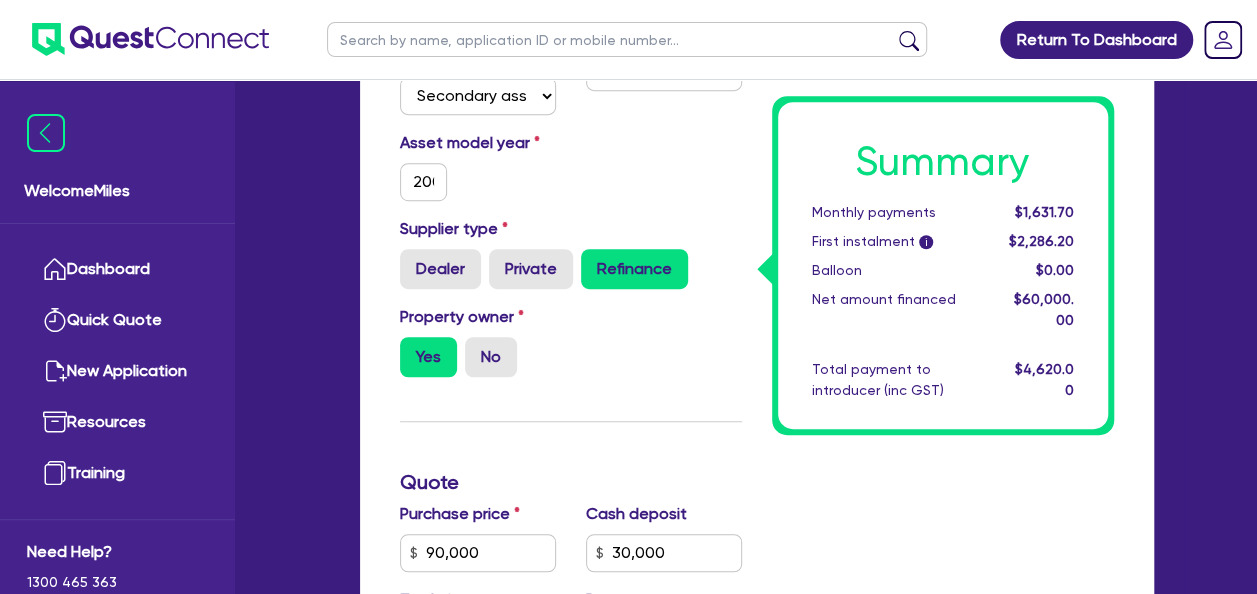 type on "90,000" 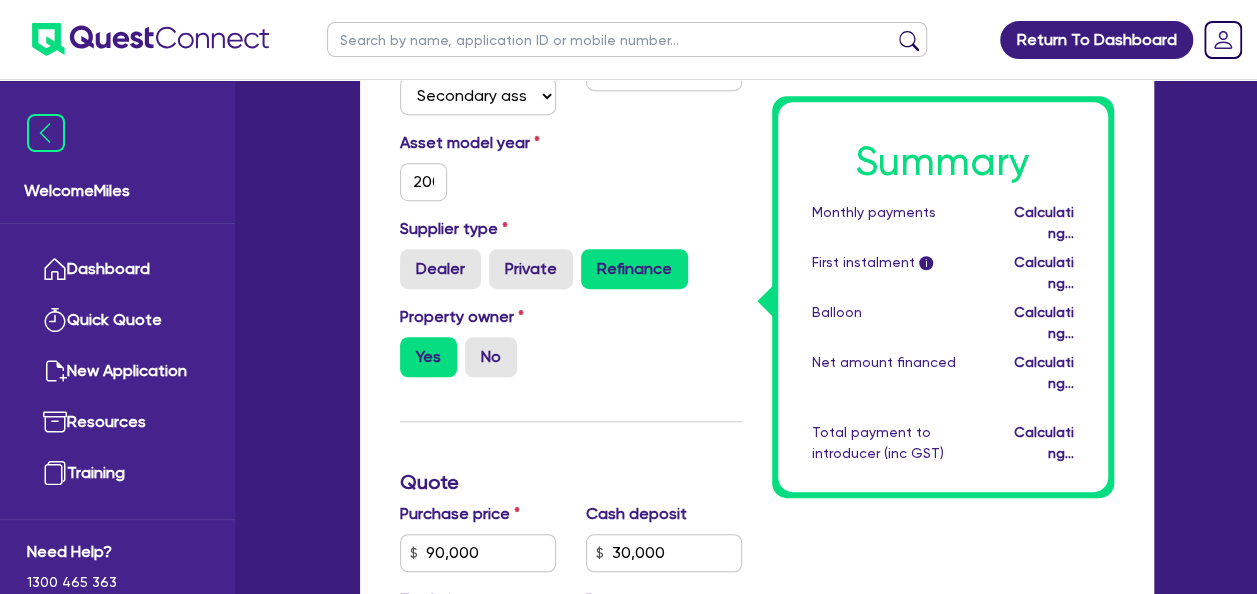 type on "90,000" 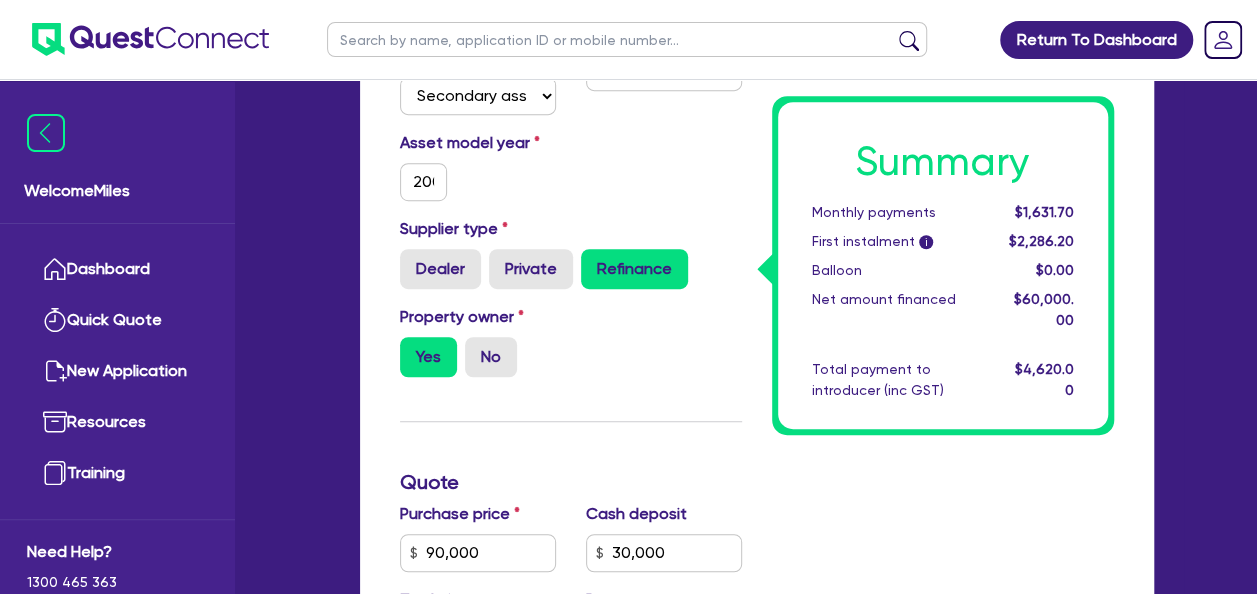 scroll, scrollTop: 800, scrollLeft: 0, axis: vertical 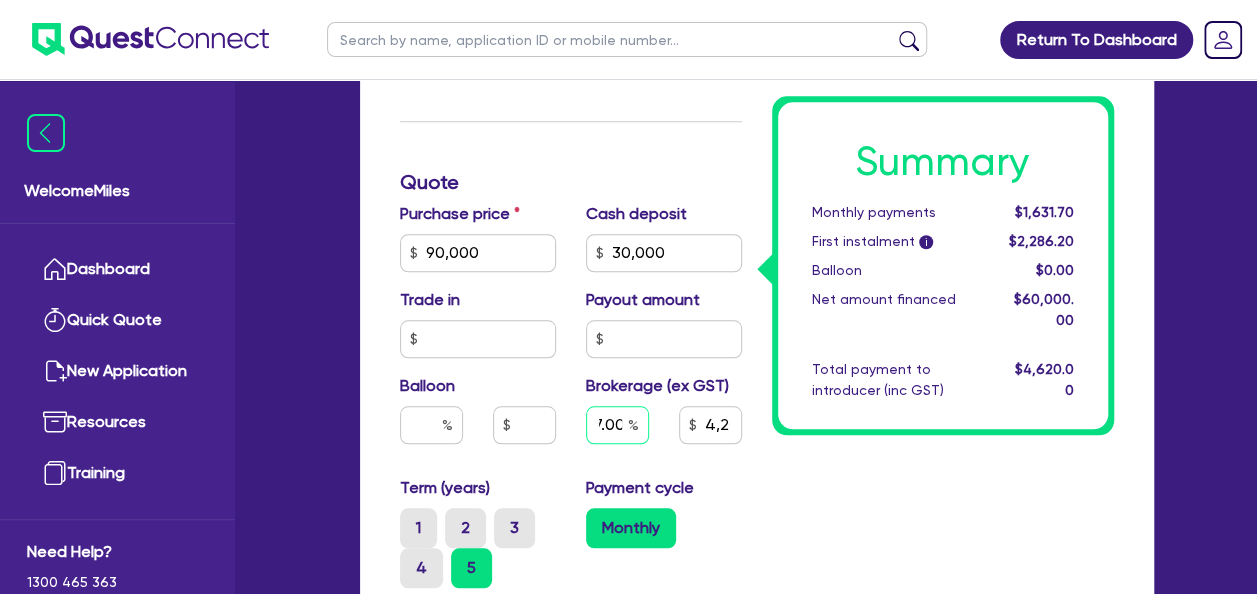 drag, startPoint x: 589, startPoint y: 422, endPoint x: 637, endPoint y: 424, distance: 48.04165 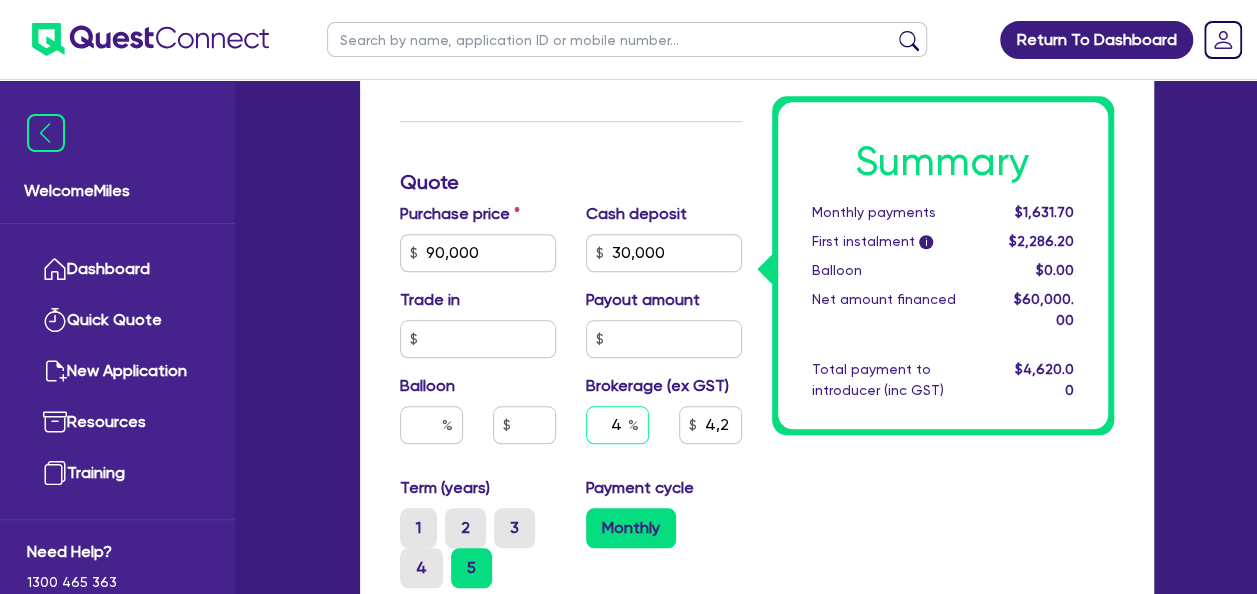 scroll, scrollTop: 0, scrollLeft: 0, axis: both 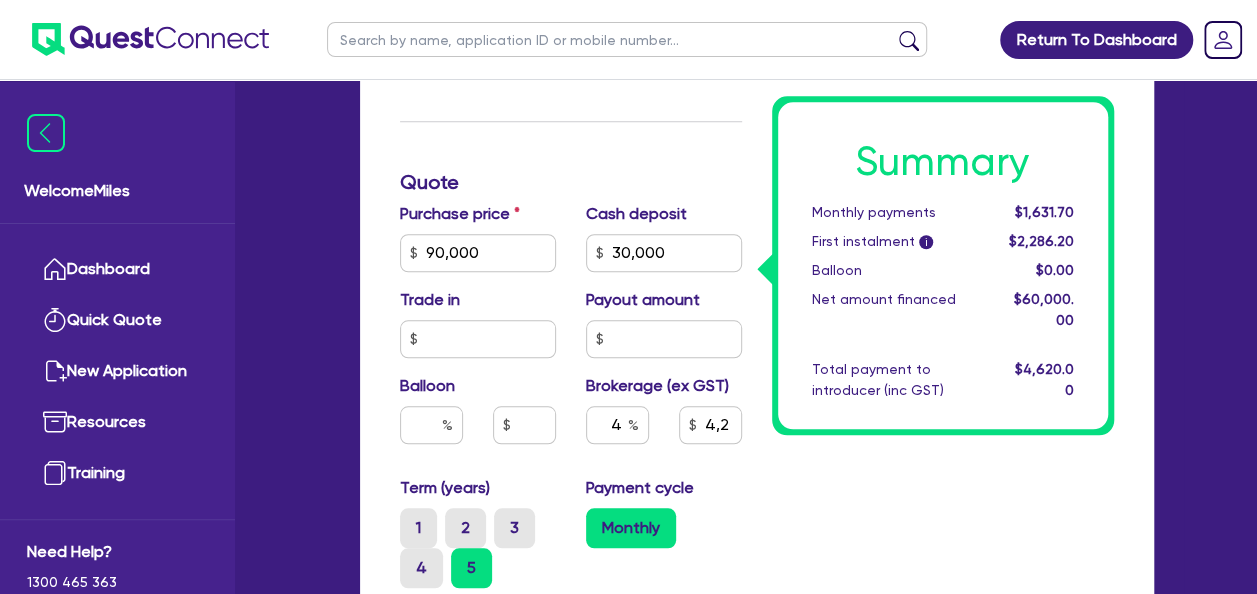 type on "90,000" 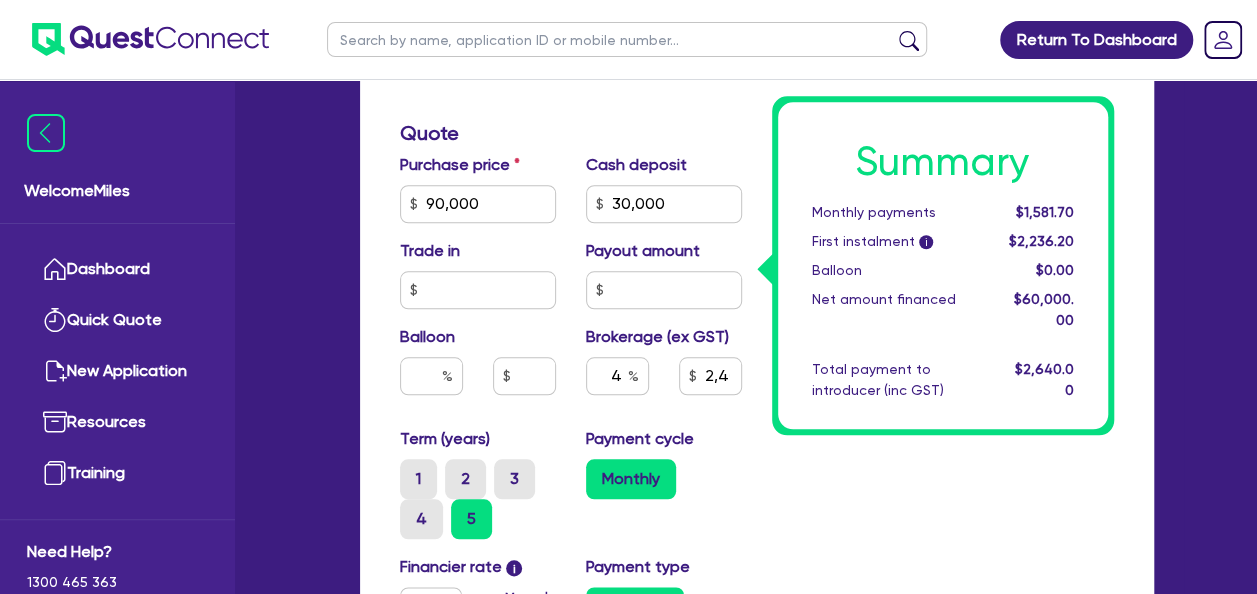 scroll, scrollTop: 700, scrollLeft: 0, axis: vertical 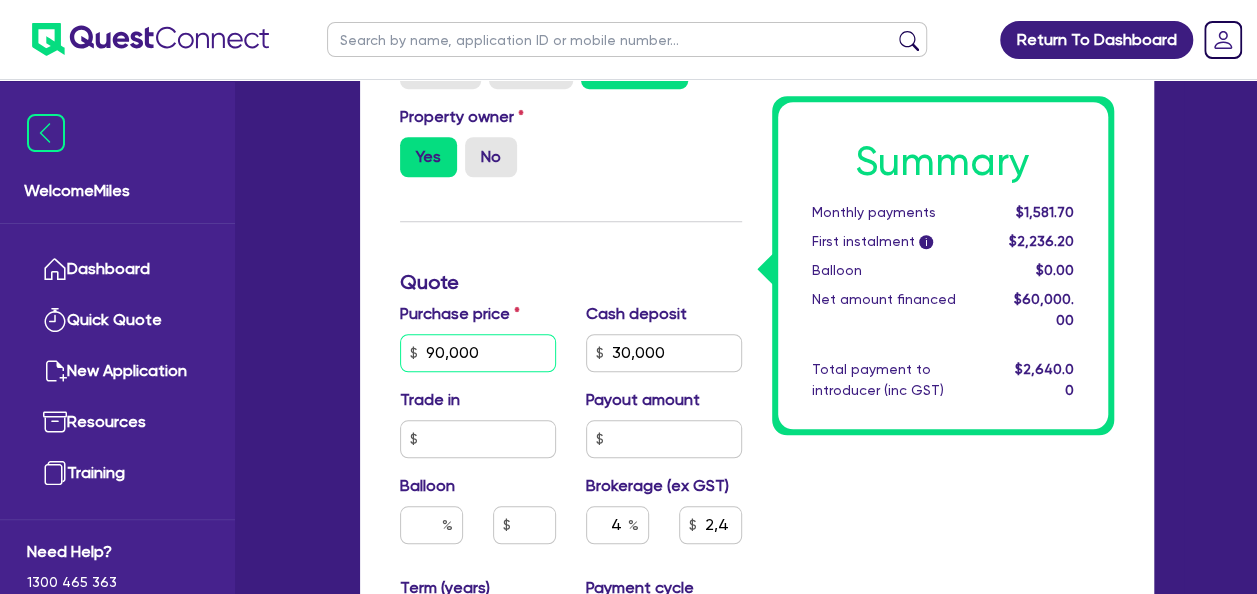 drag, startPoint x: 519, startPoint y: 354, endPoint x: 411, endPoint y: 349, distance: 108.11568 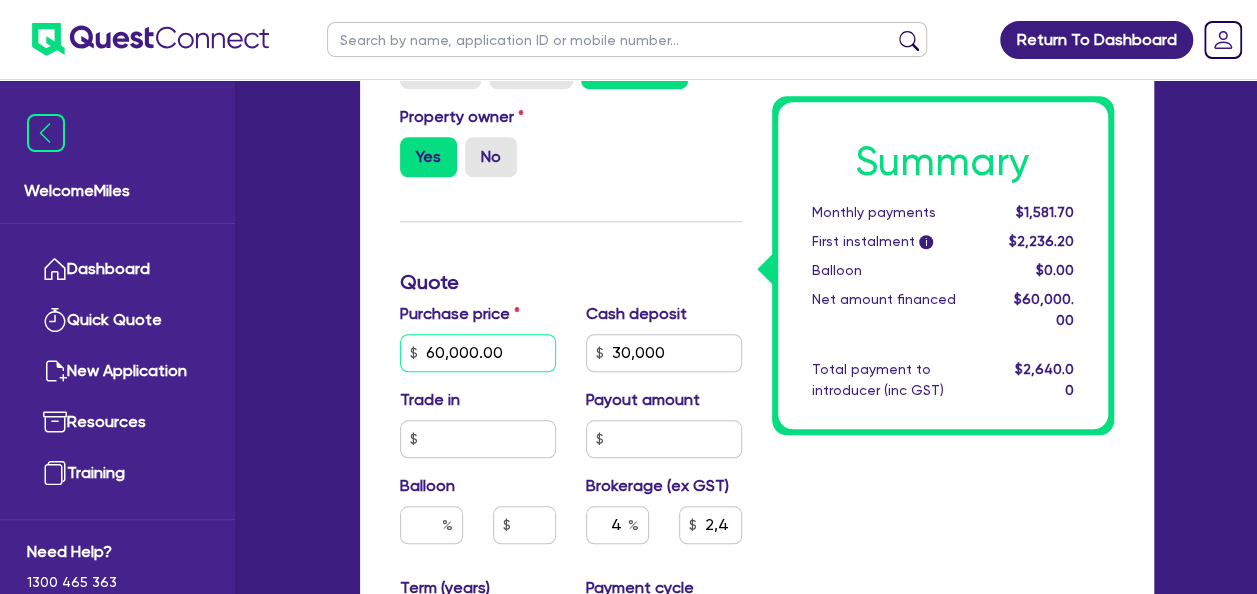type on "60,000.00" 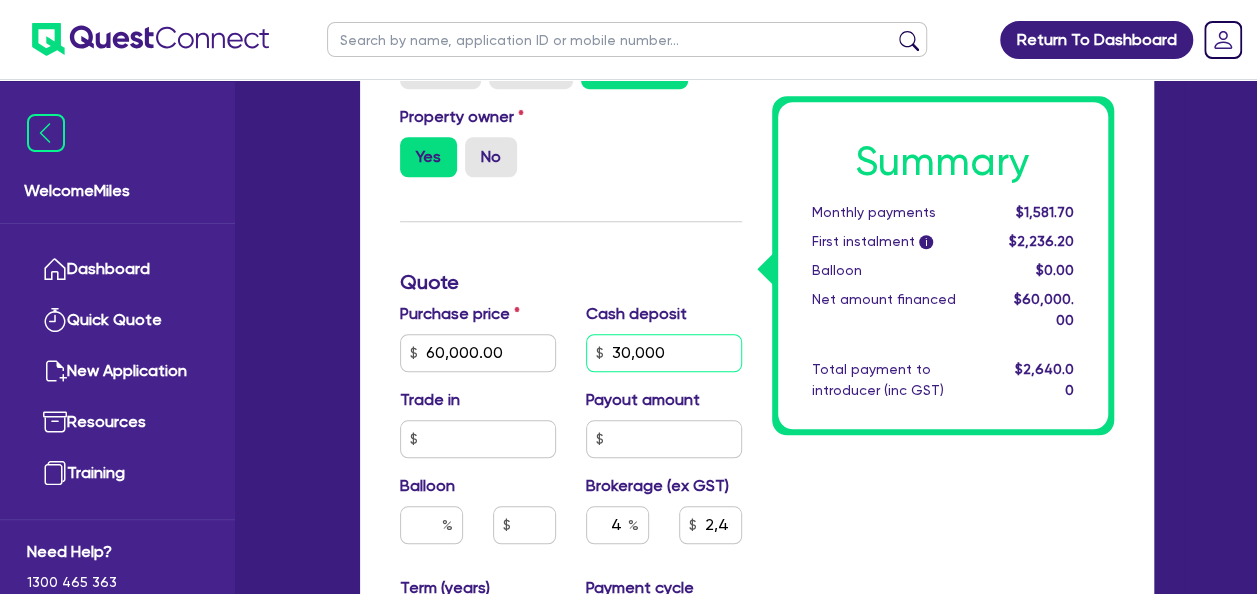 type on "30,000" 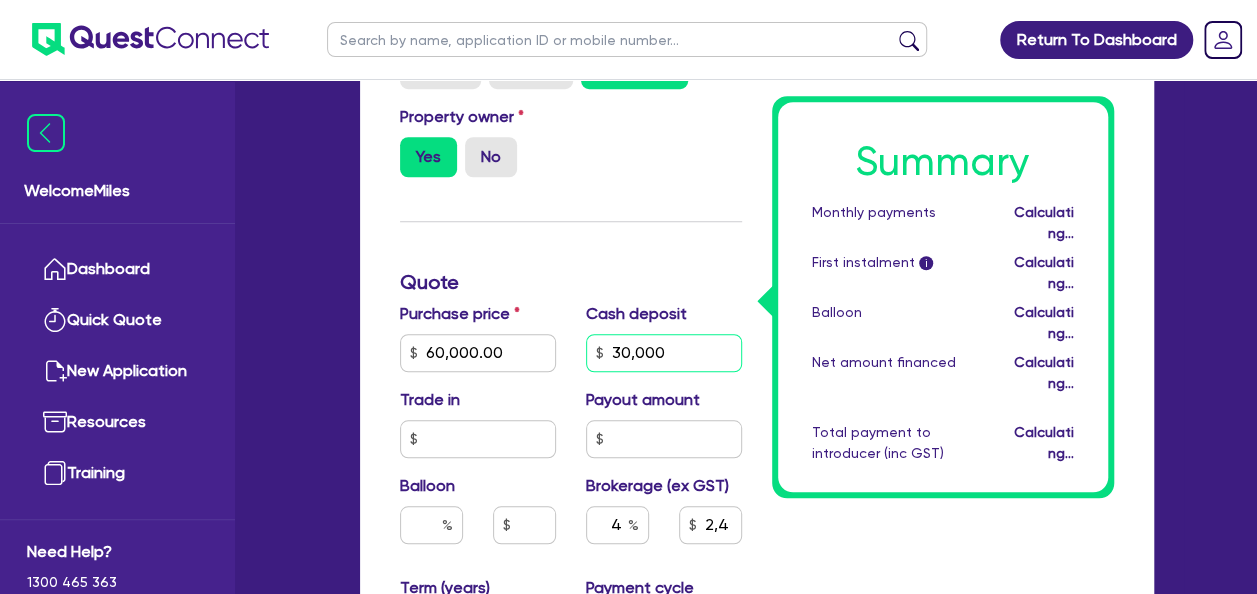 type on "30,000" 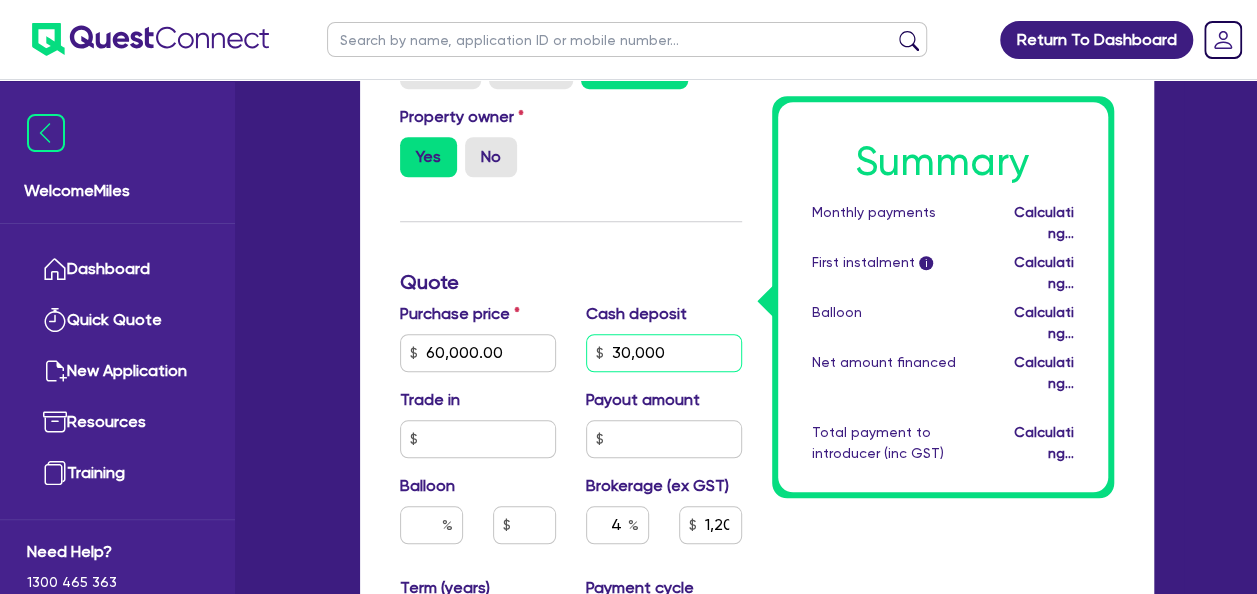 drag, startPoint x: 674, startPoint y: 354, endPoint x: 580, endPoint y: 352, distance: 94.02127 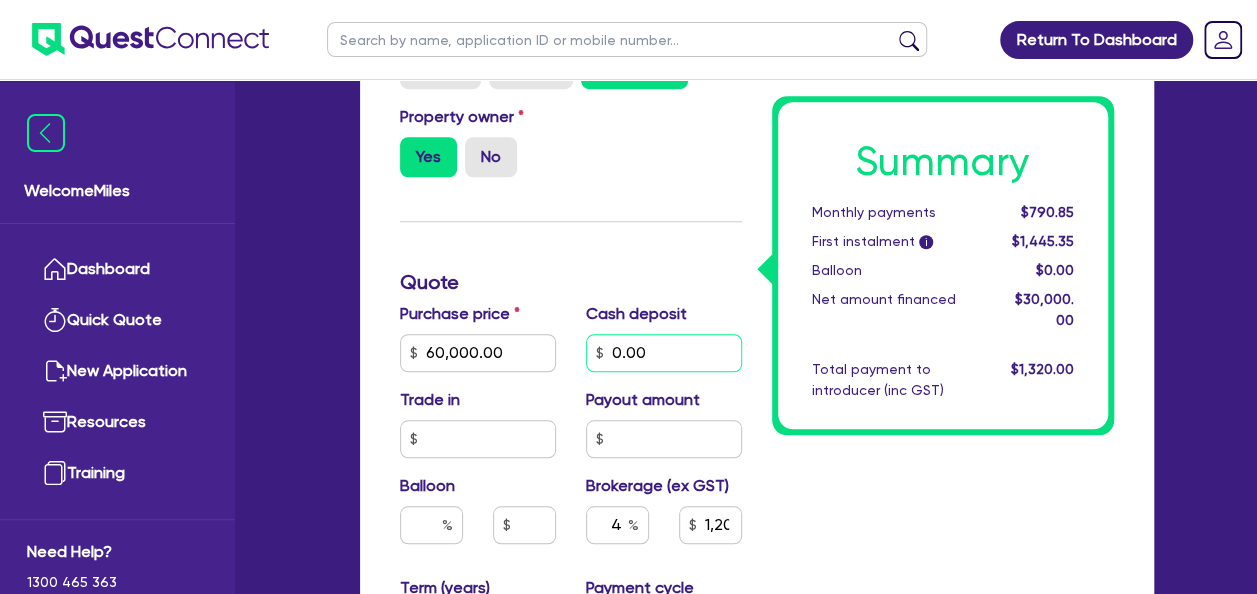 type on "0.00" 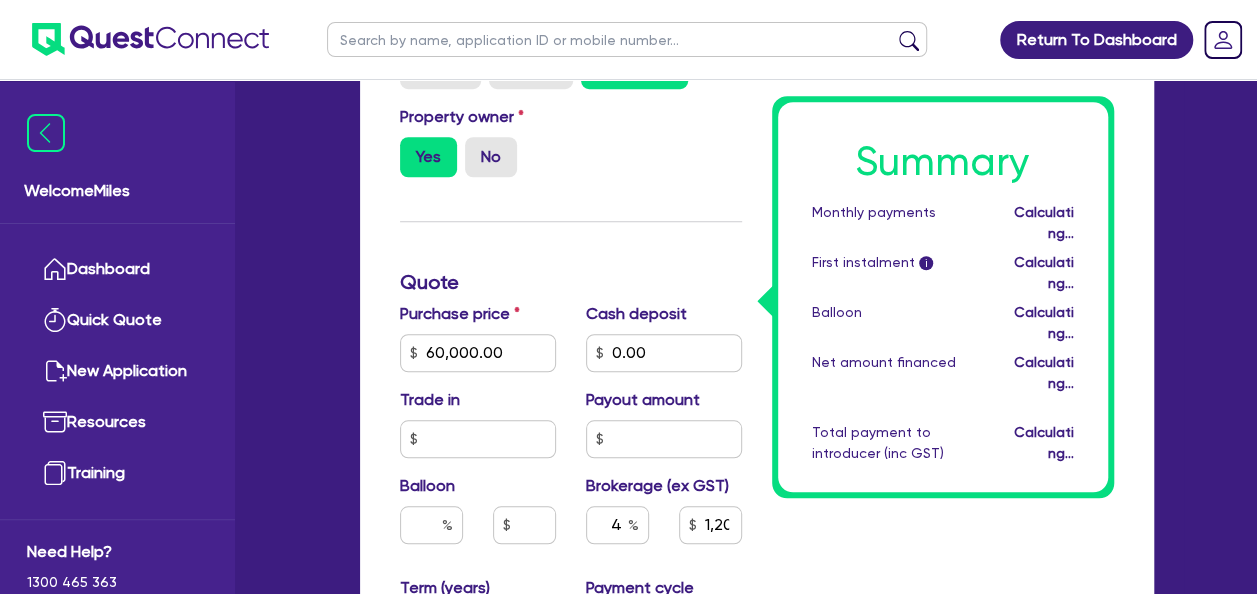 click on "Summary Monthly   payments Calculating... First instalment i Calculating... Balloon Calculating... Net amount financed Calculating... Total payment to introducer (inc GST) Calculating..." at bounding box center [943, 385] 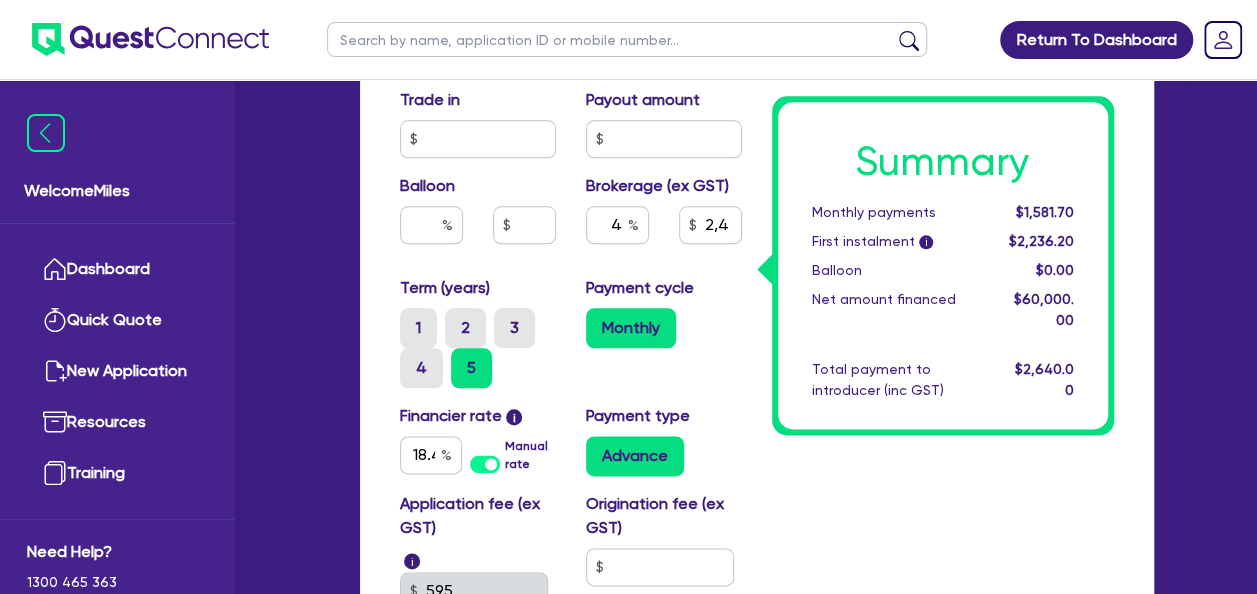 scroll, scrollTop: 1300, scrollLeft: 0, axis: vertical 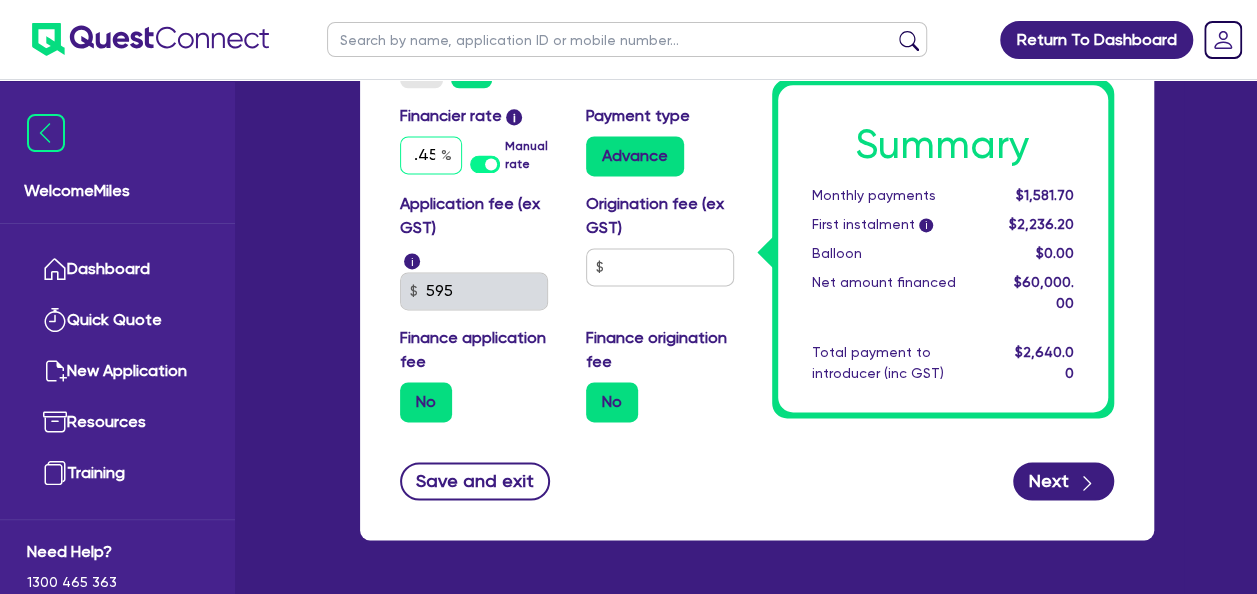 drag, startPoint x: 404, startPoint y: 156, endPoint x: 458, endPoint y: 158, distance: 54.037025 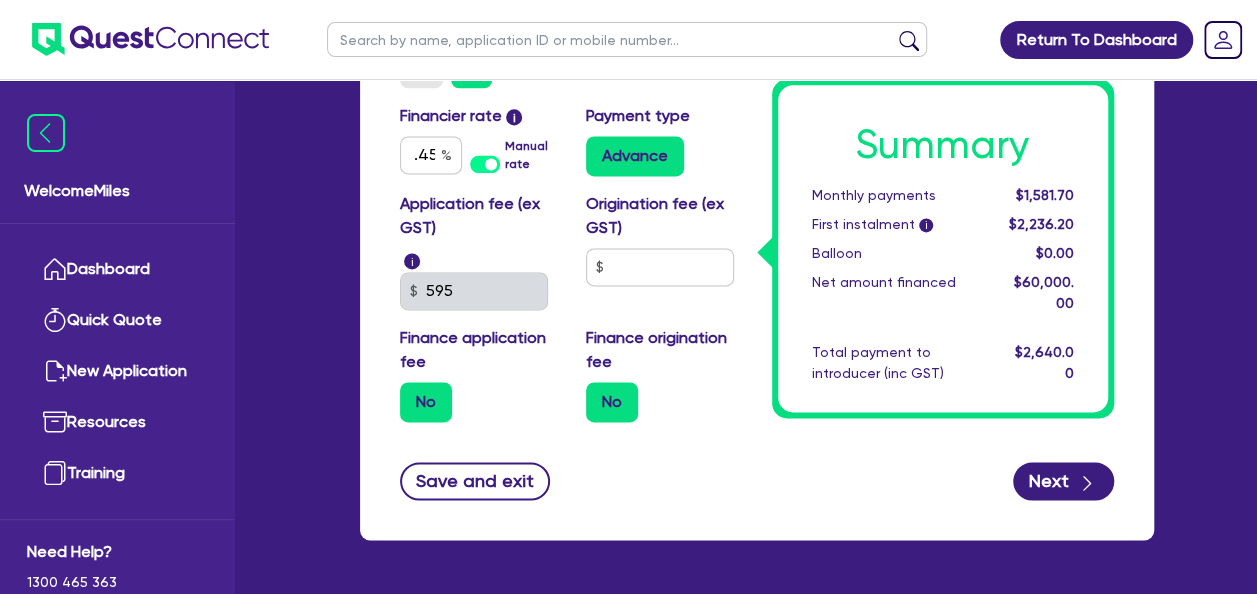 click on "Save and exit Next" at bounding box center [757, 481] 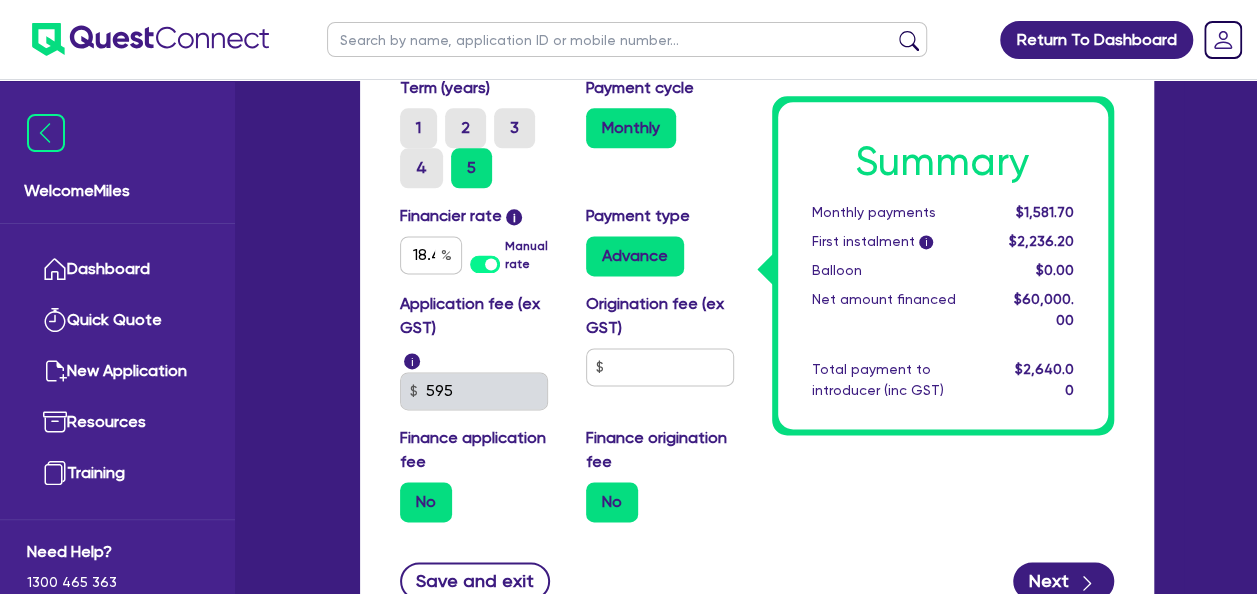 scroll, scrollTop: 1366, scrollLeft: 0, axis: vertical 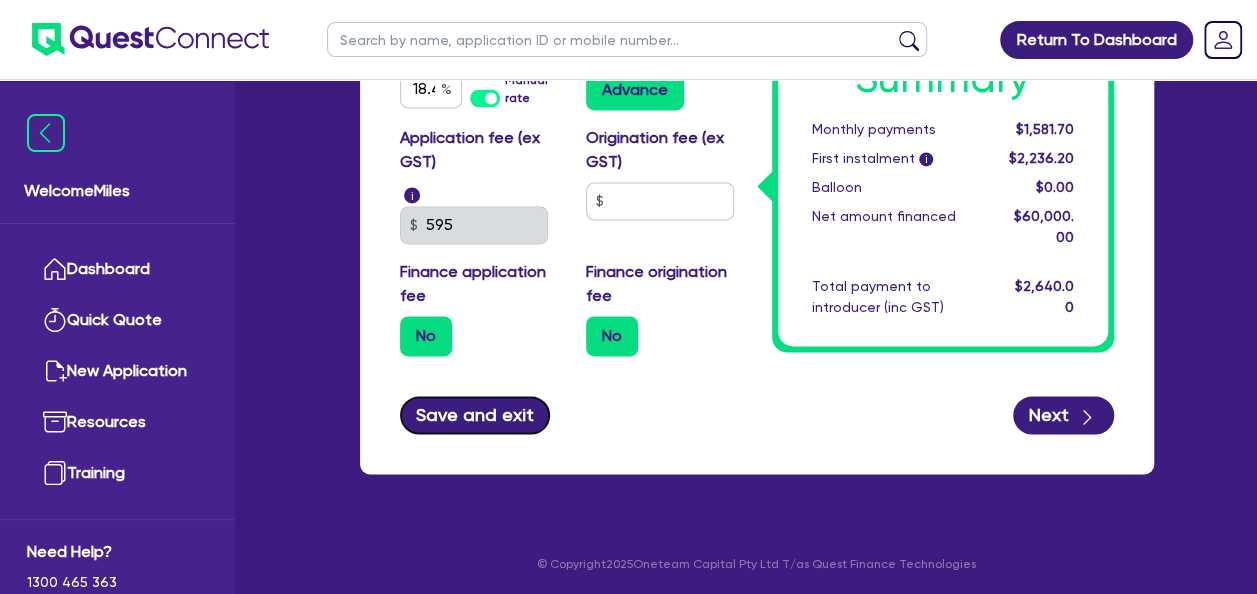 click on "Save and exit" at bounding box center (475, 415) 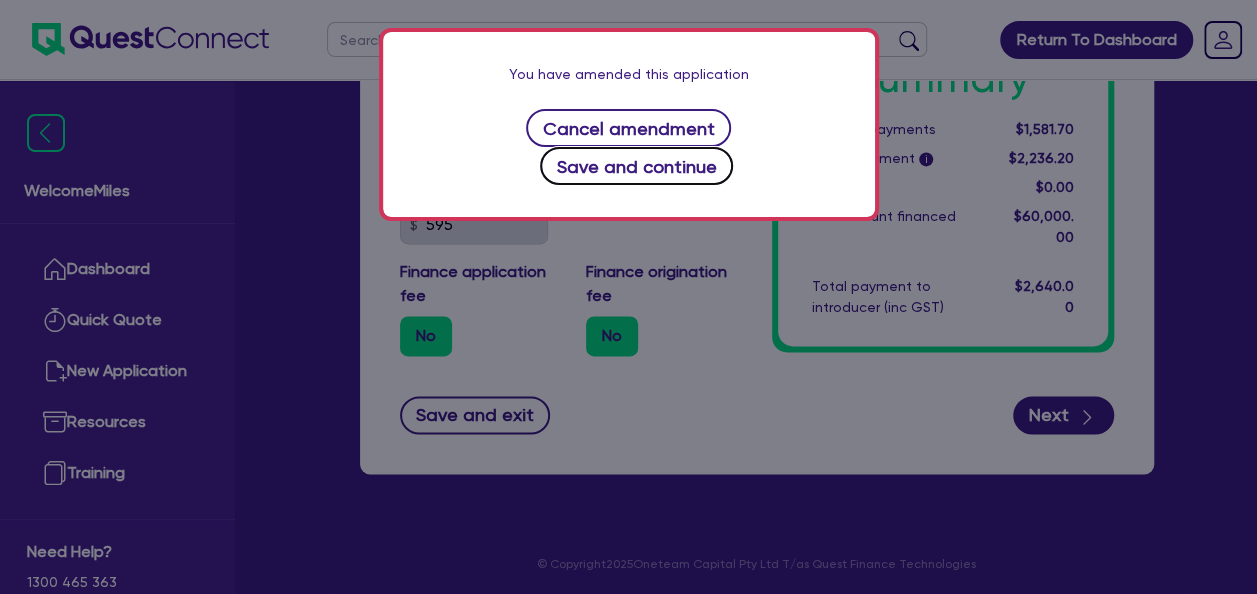 click on "Save and continue" at bounding box center (636, 166) 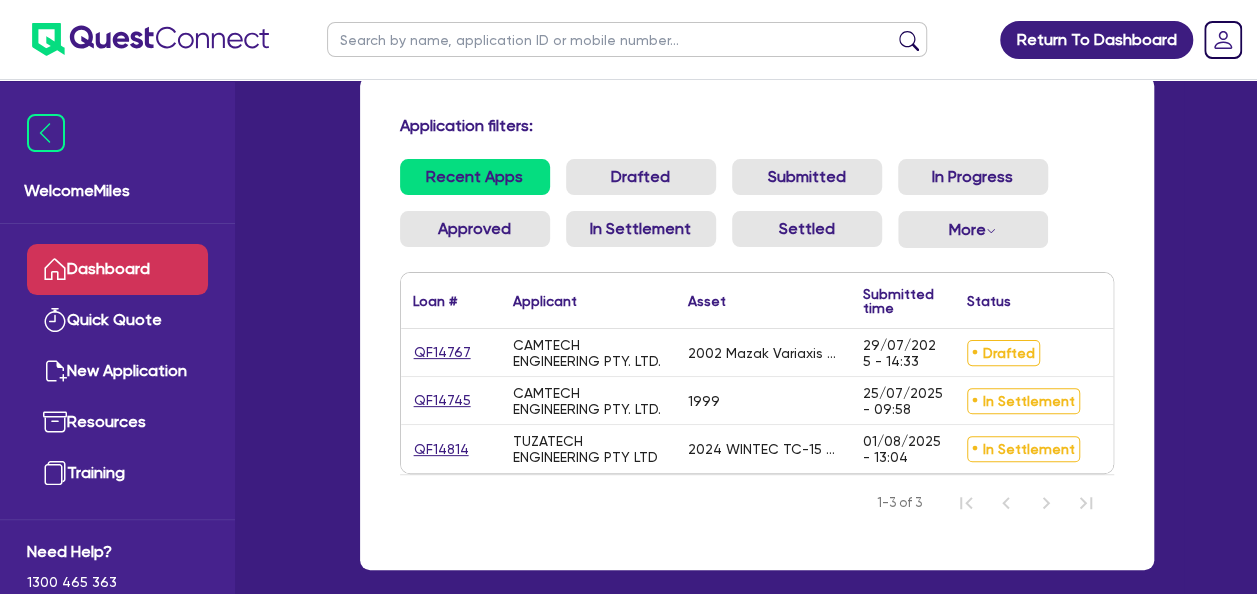scroll, scrollTop: 222, scrollLeft: 0, axis: vertical 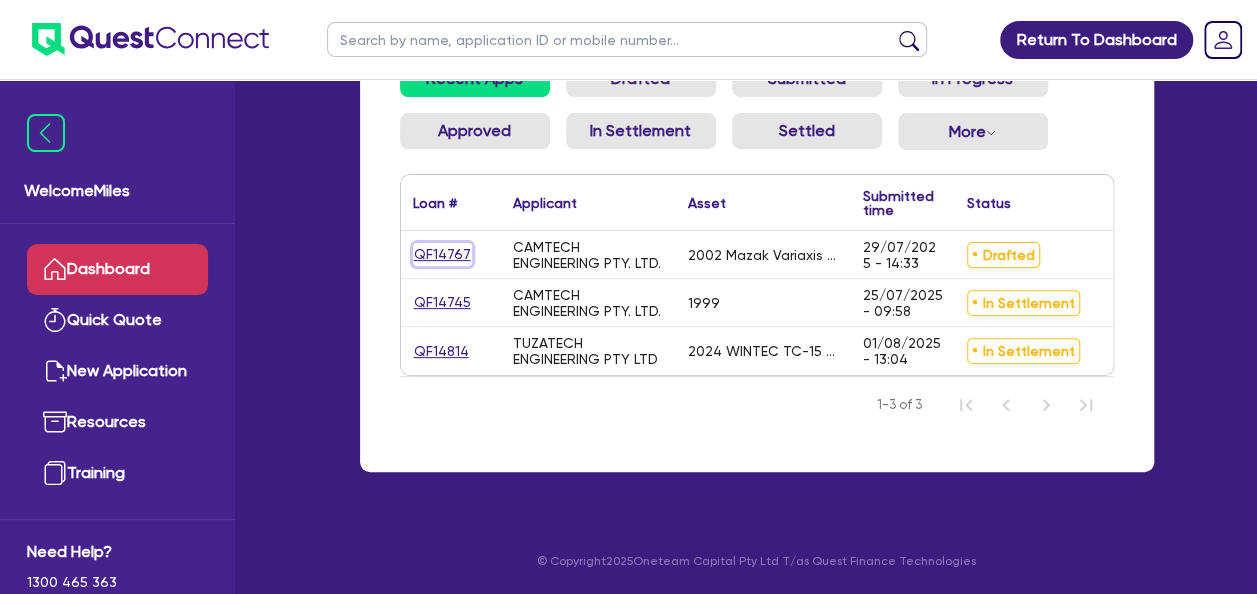 click on "QF14767" at bounding box center (442, 254) 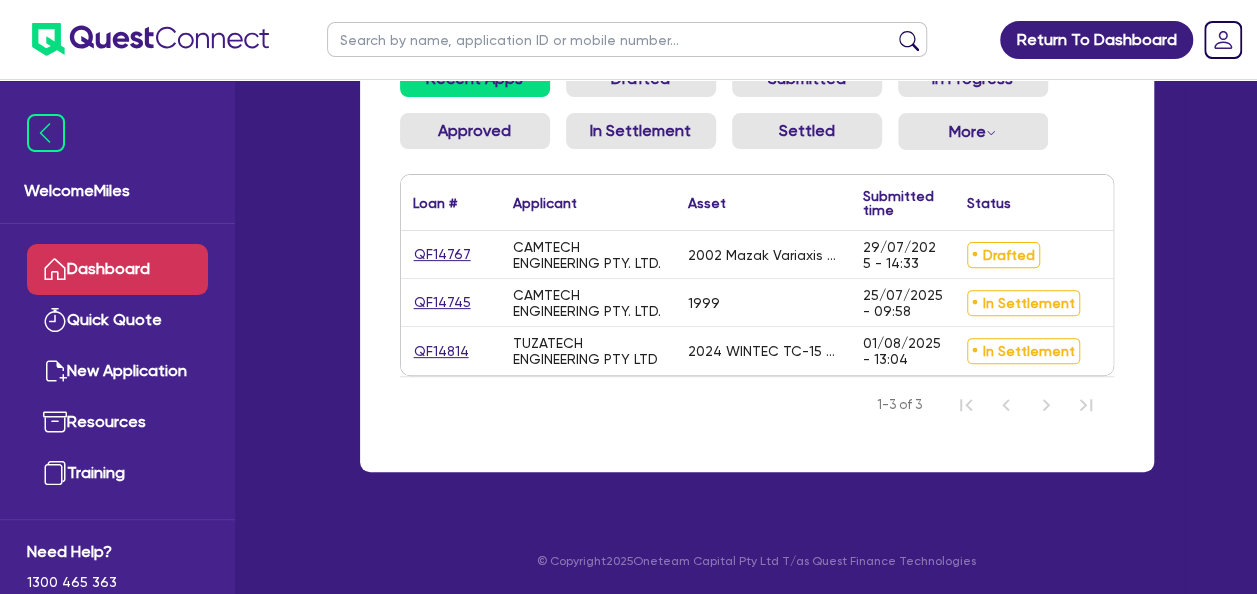 scroll, scrollTop: 0, scrollLeft: 0, axis: both 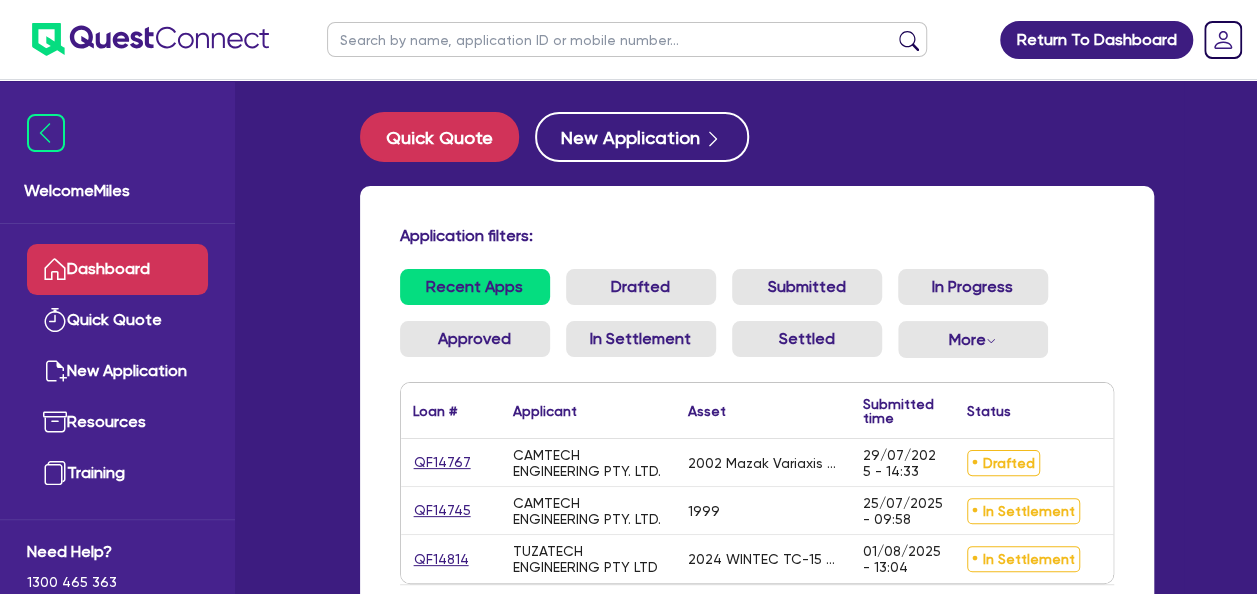select on "SECONDARY_ASSETS" 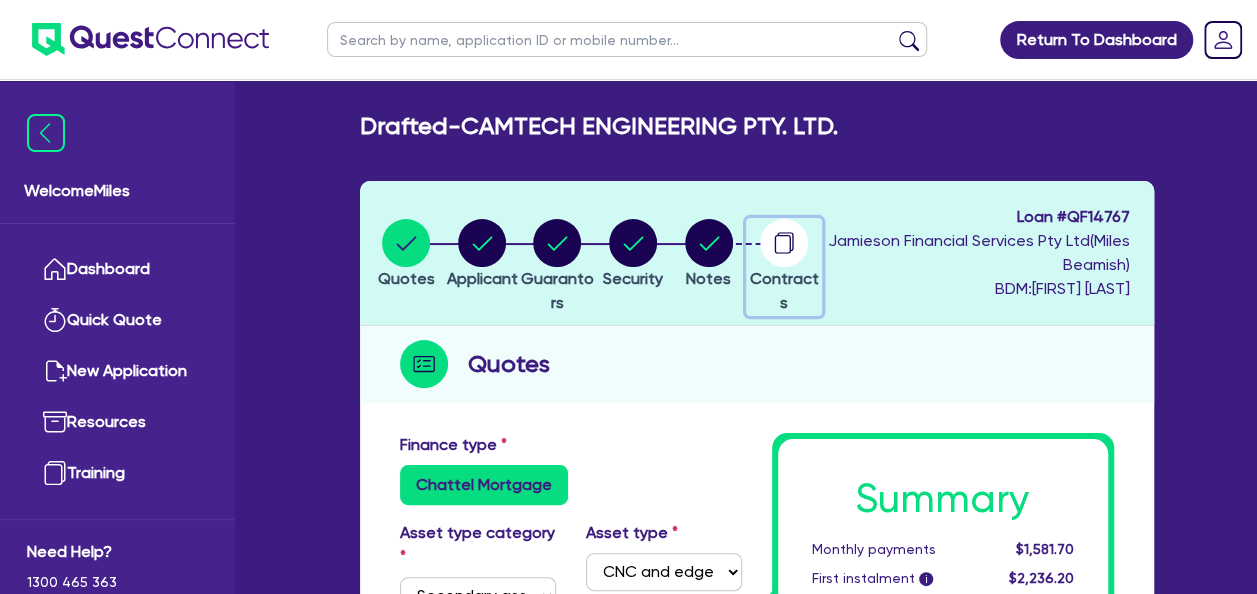 click 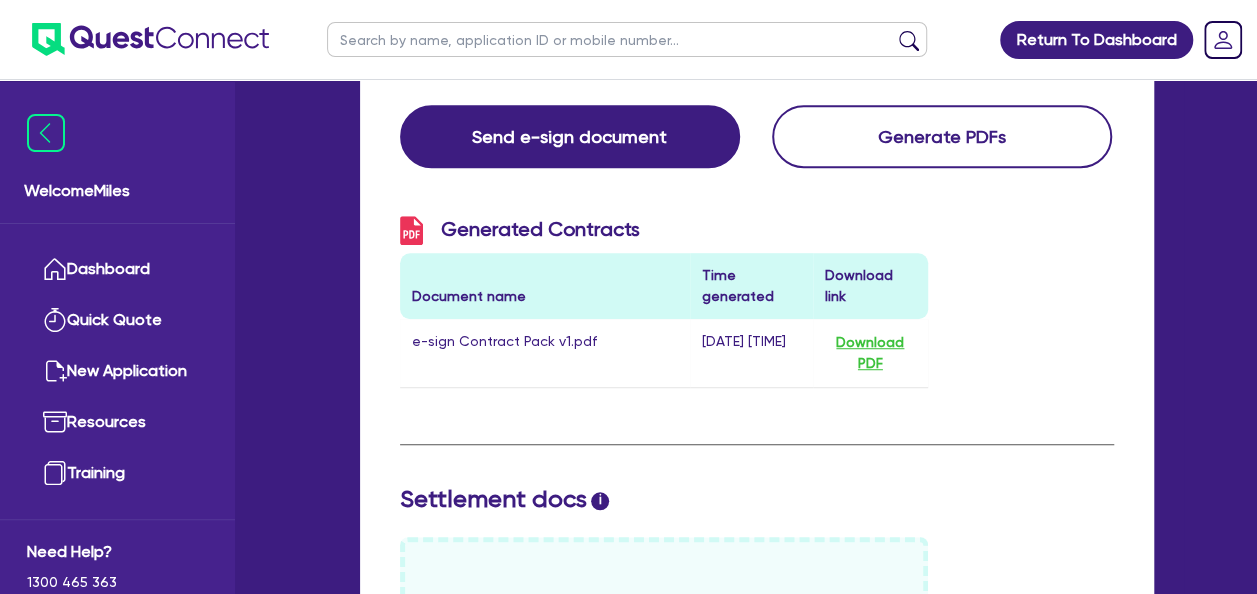 scroll, scrollTop: 400, scrollLeft: 0, axis: vertical 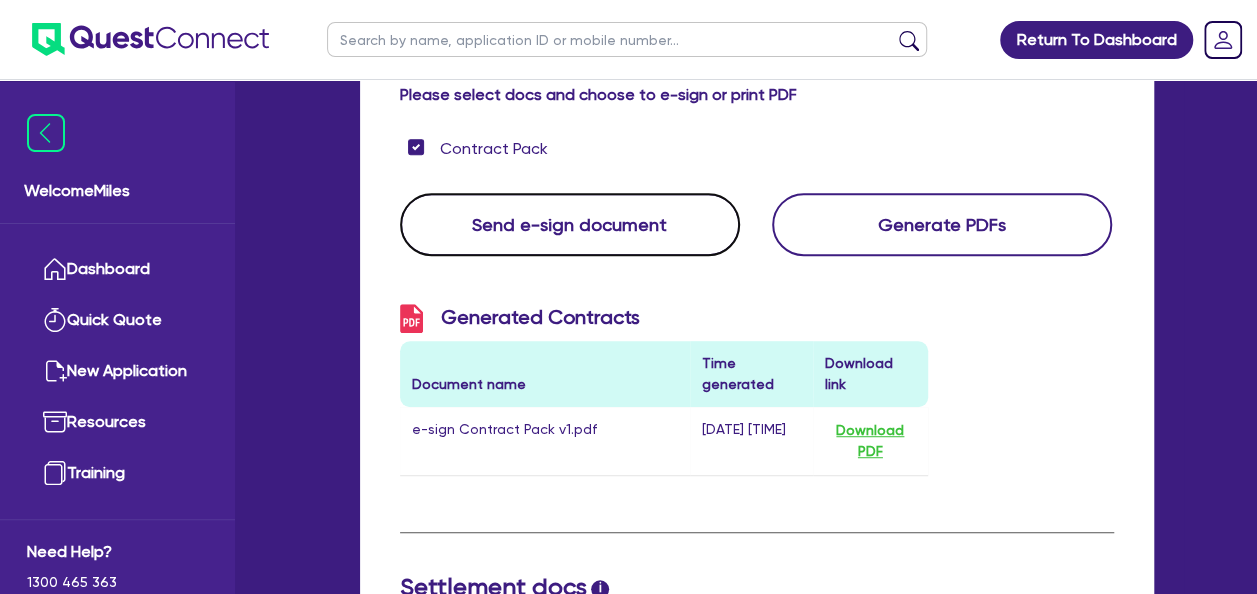 click on "Send e-sign document" at bounding box center [570, 224] 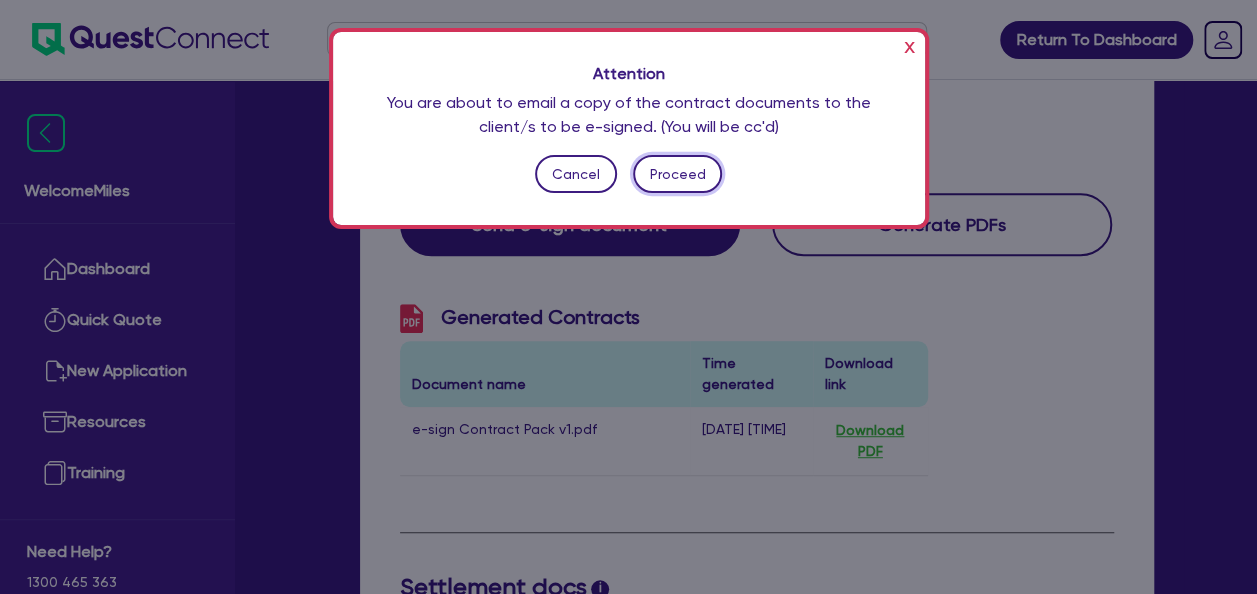 click on "Proceed" at bounding box center [677, 174] 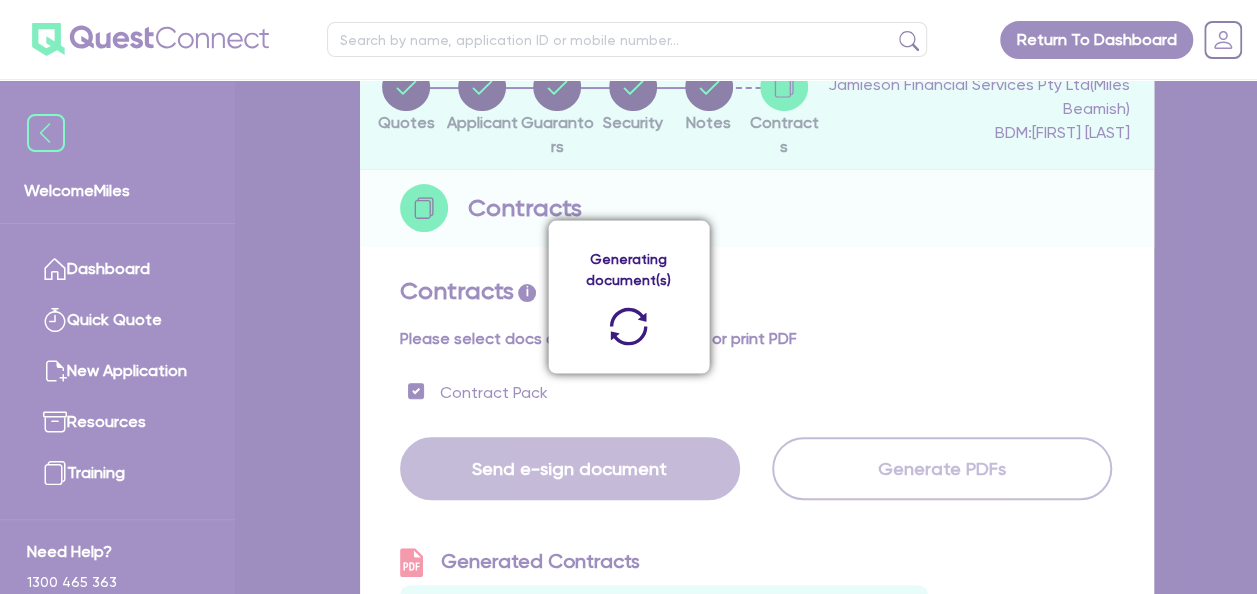 scroll, scrollTop: 0, scrollLeft: 0, axis: both 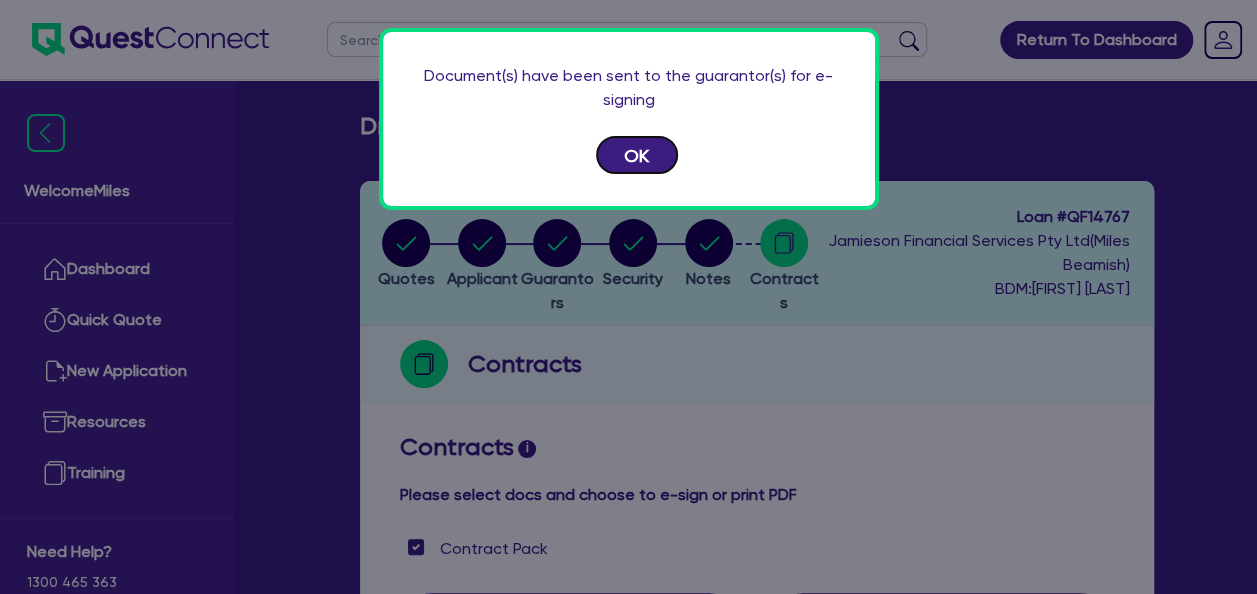 click on "OK" at bounding box center [637, 155] 